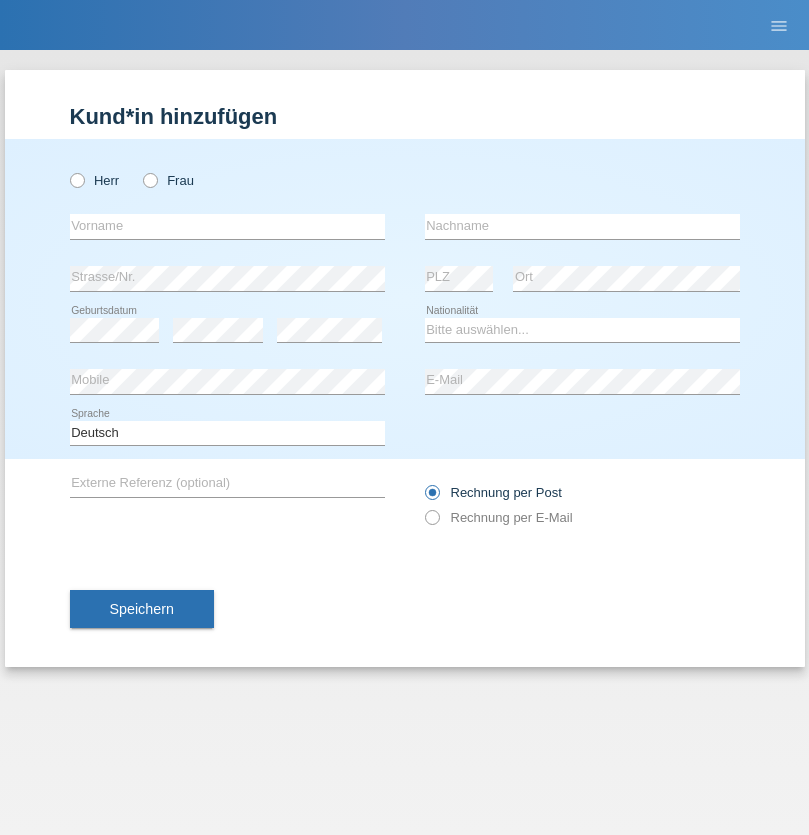 scroll, scrollTop: 0, scrollLeft: 0, axis: both 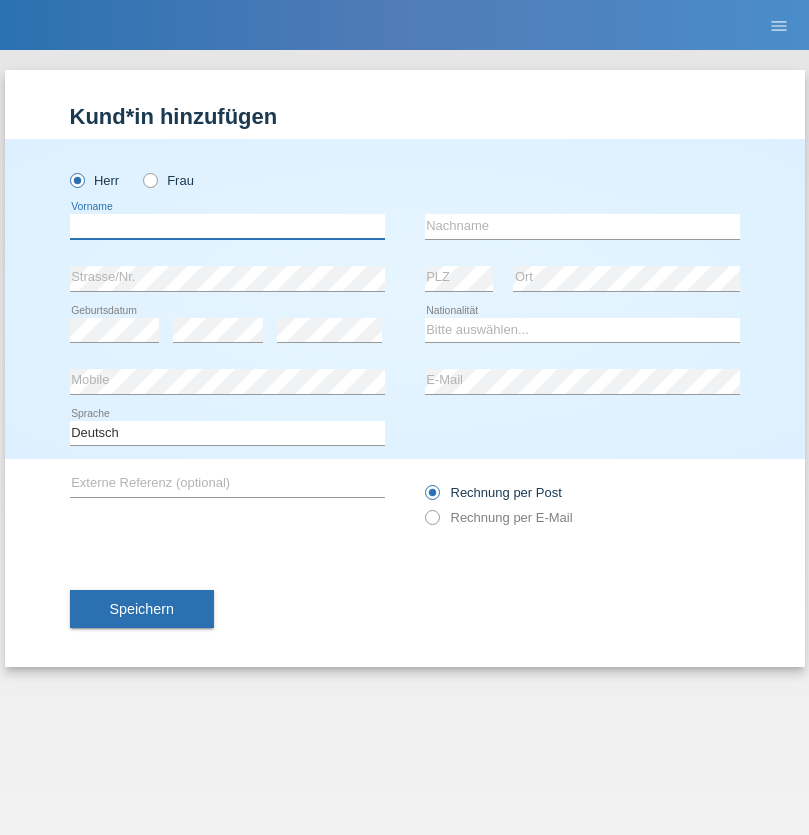 click at bounding box center [227, 226] 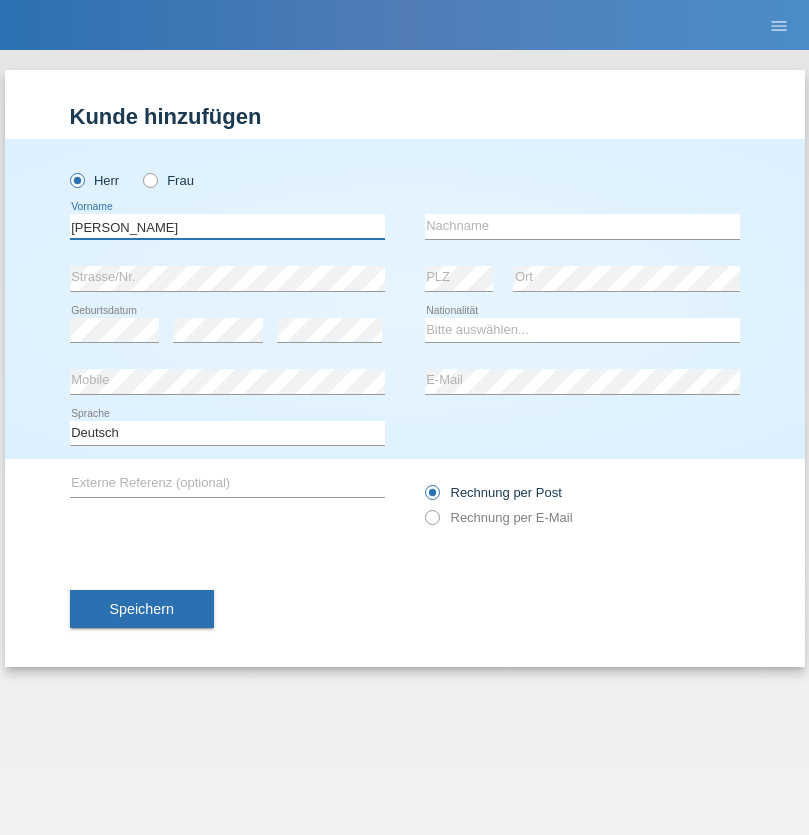 type on "[PERSON_NAME]" 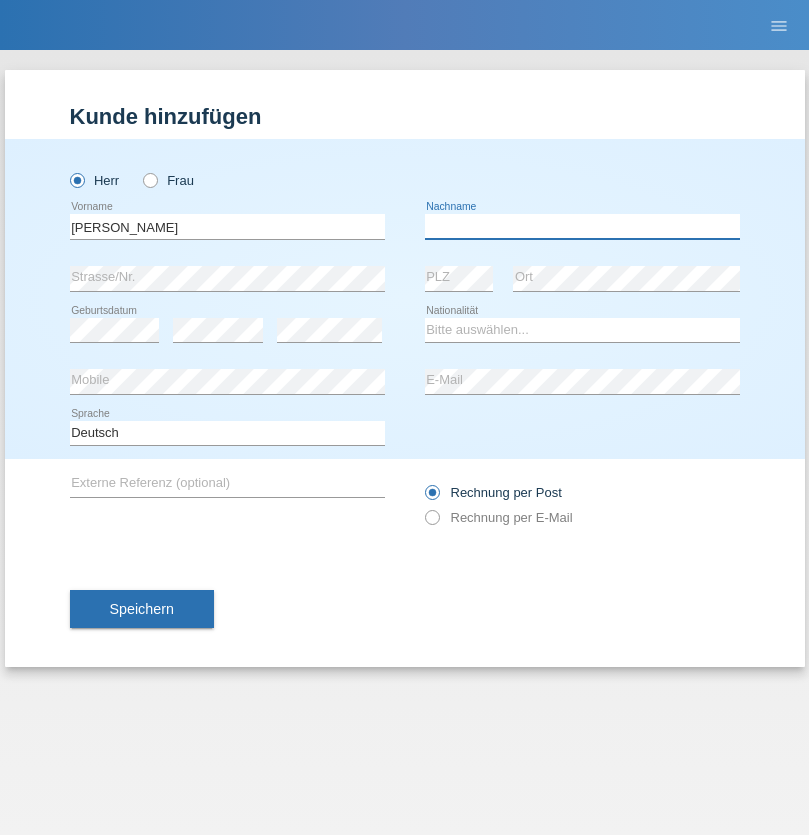click at bounding box center [582, 226] 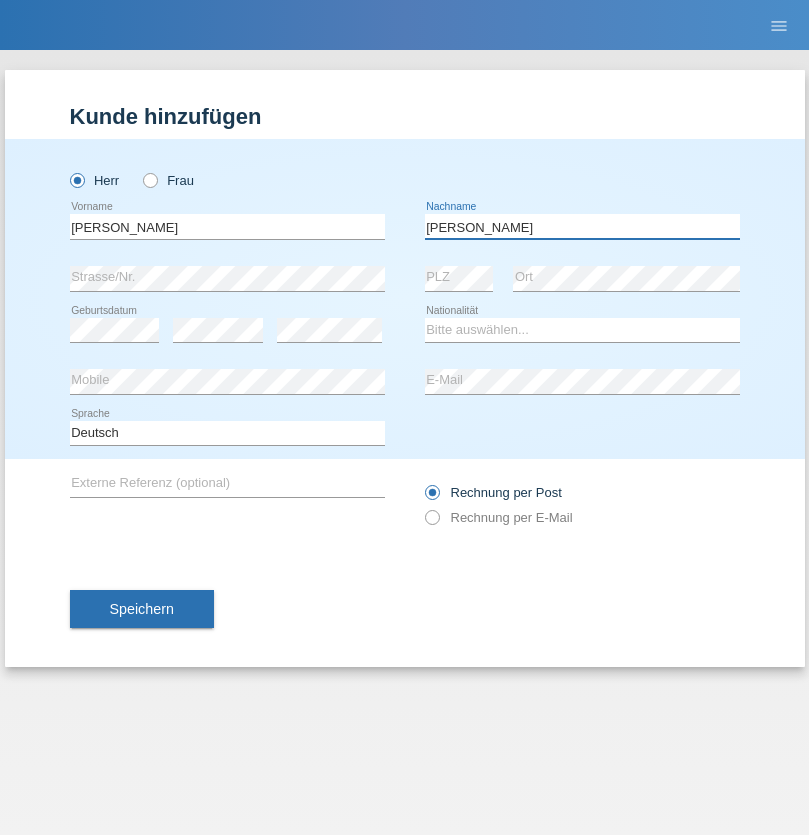 type on "Martins amaral" 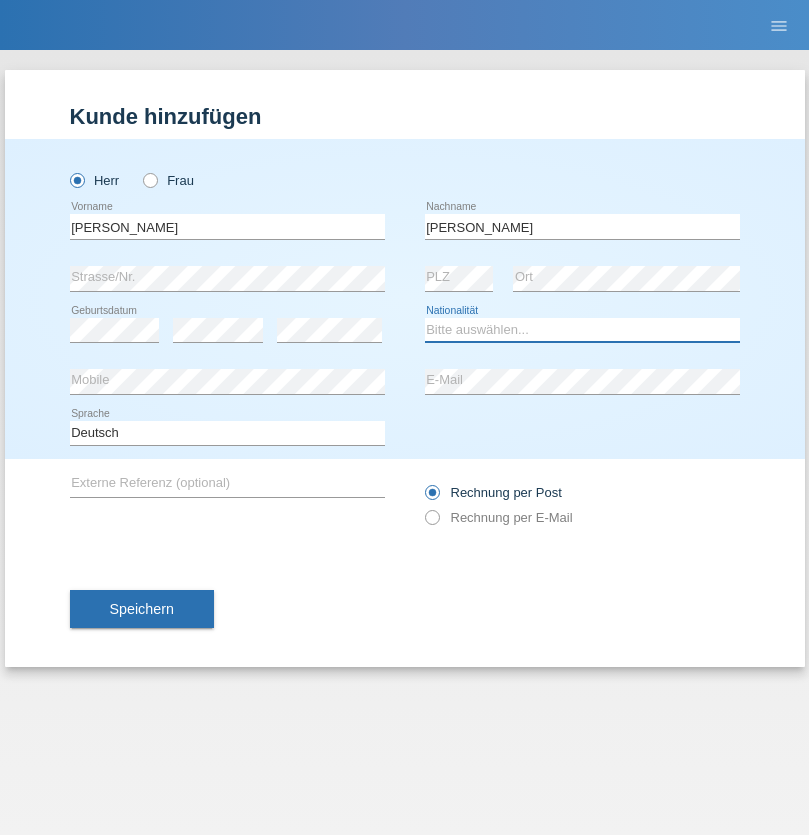 select on "PT" 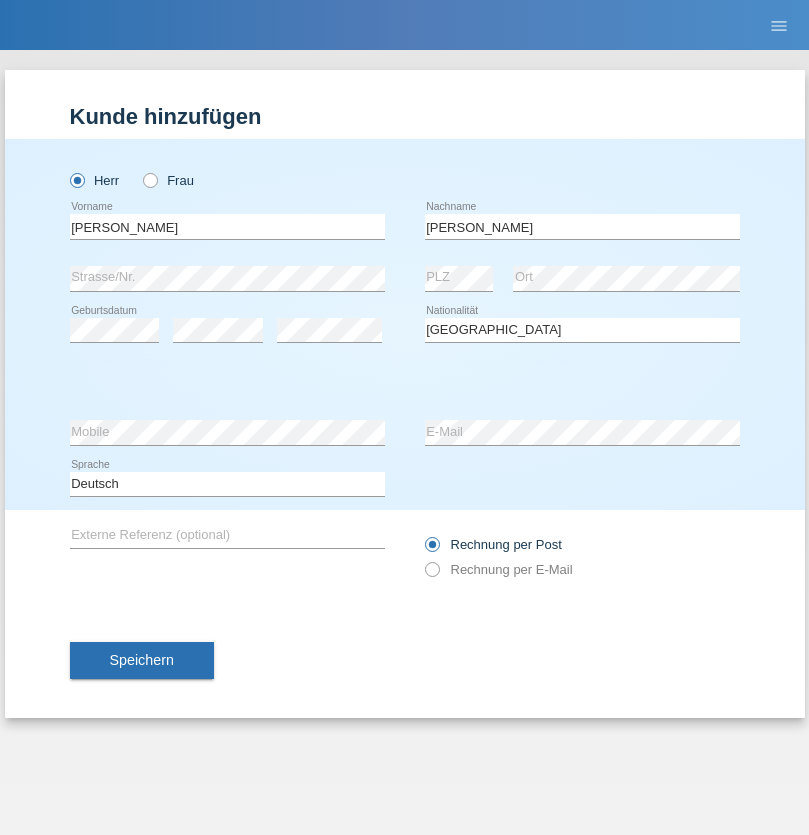 select on "C" 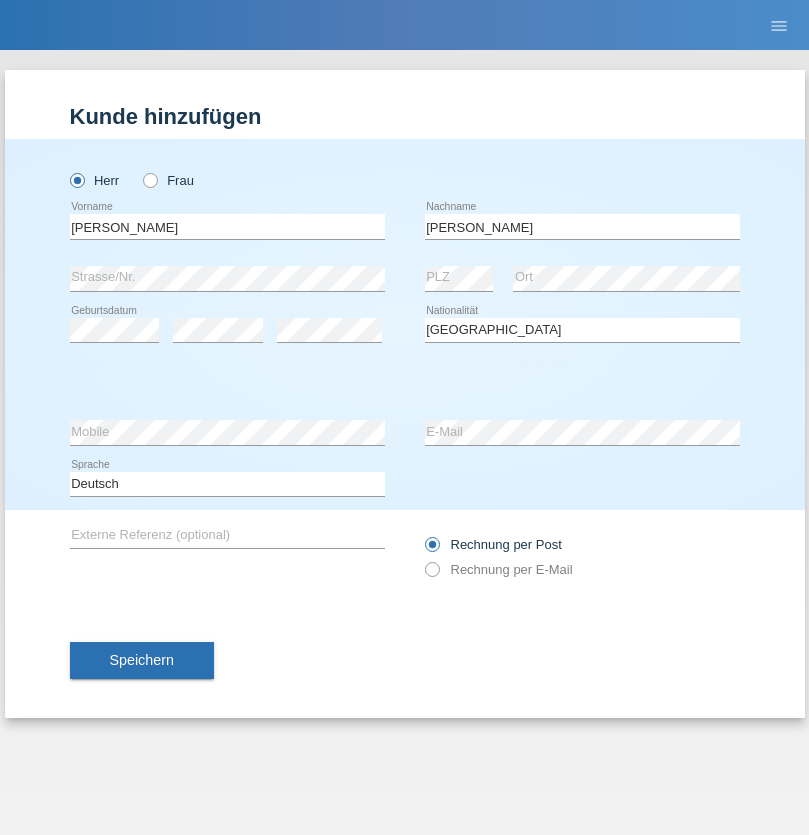 select on "22" 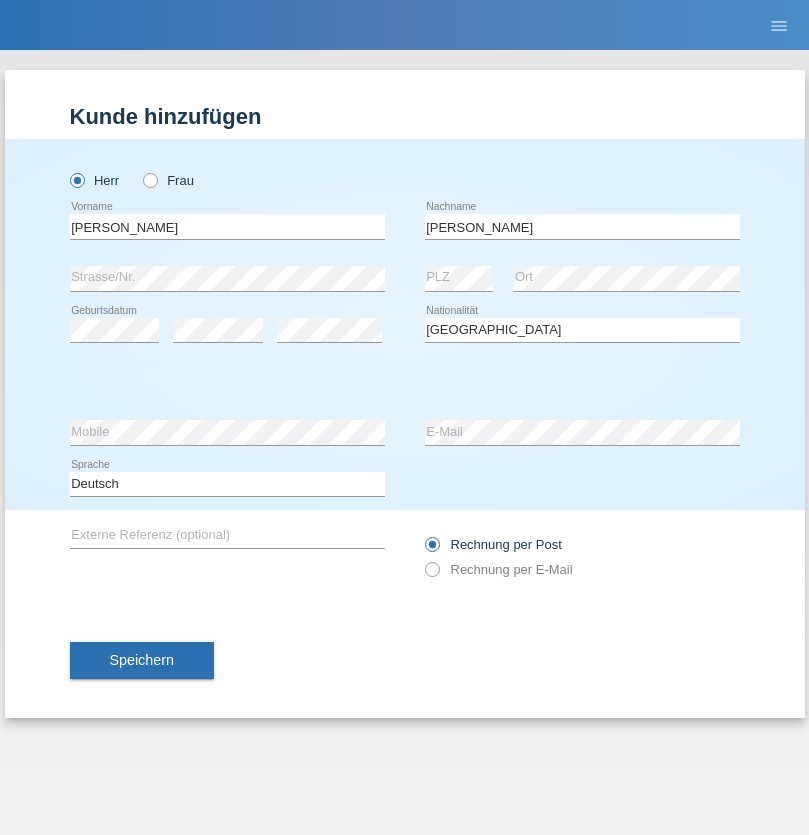 select on "02" 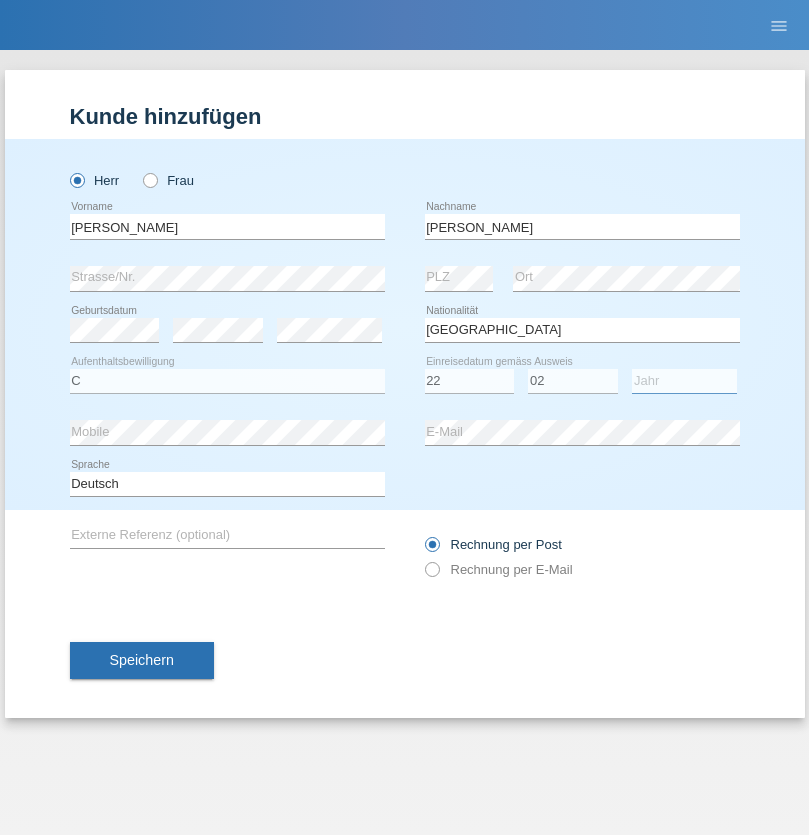 select on "2006" 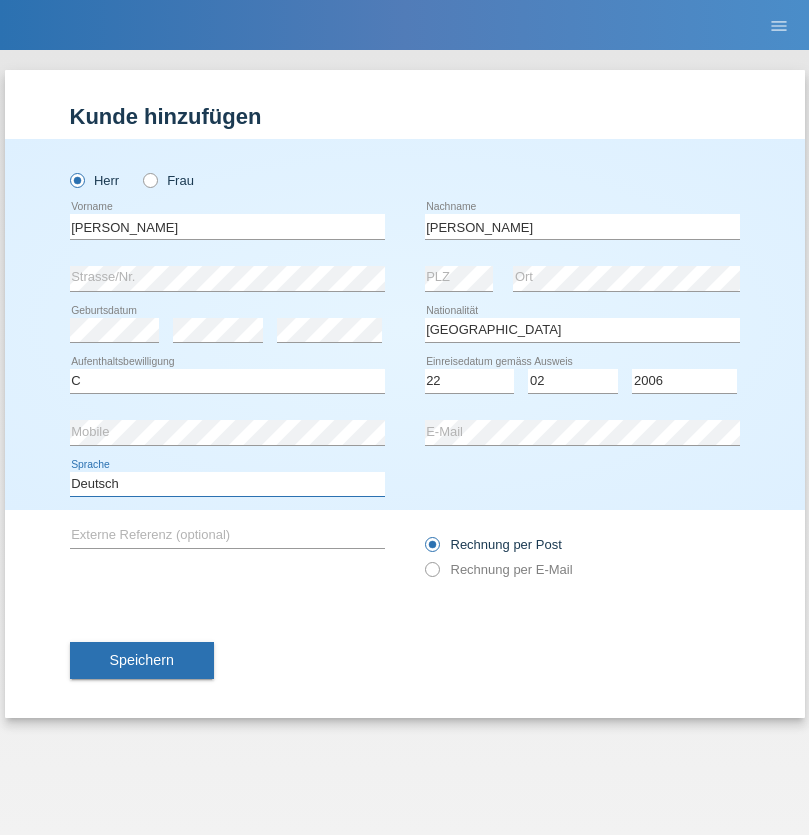 select on "en" 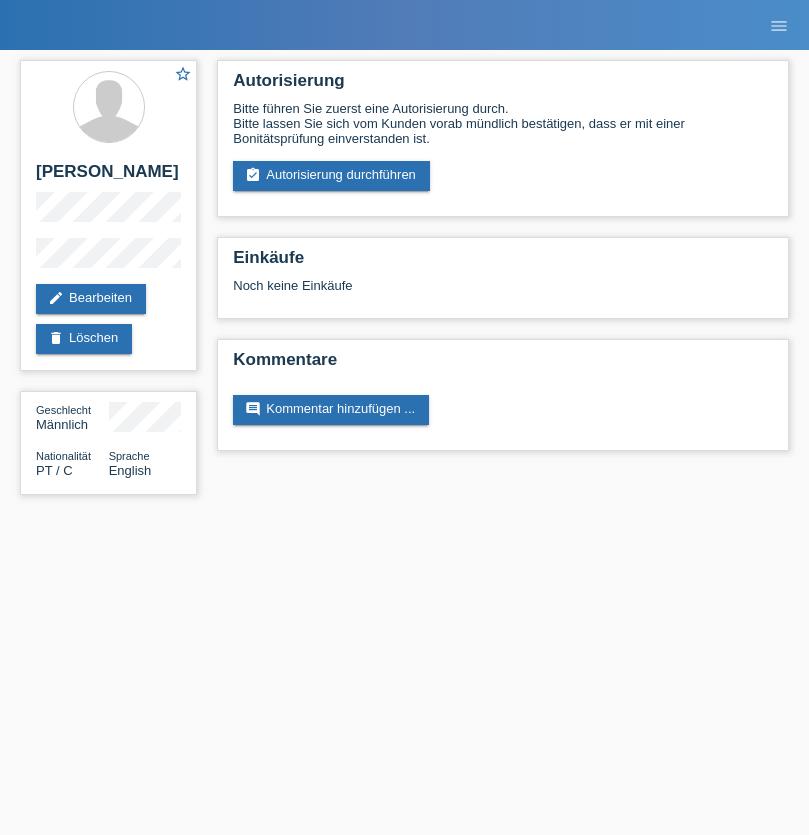 scroll, scrollTop: 0, scrollLeft: 0, axis: both 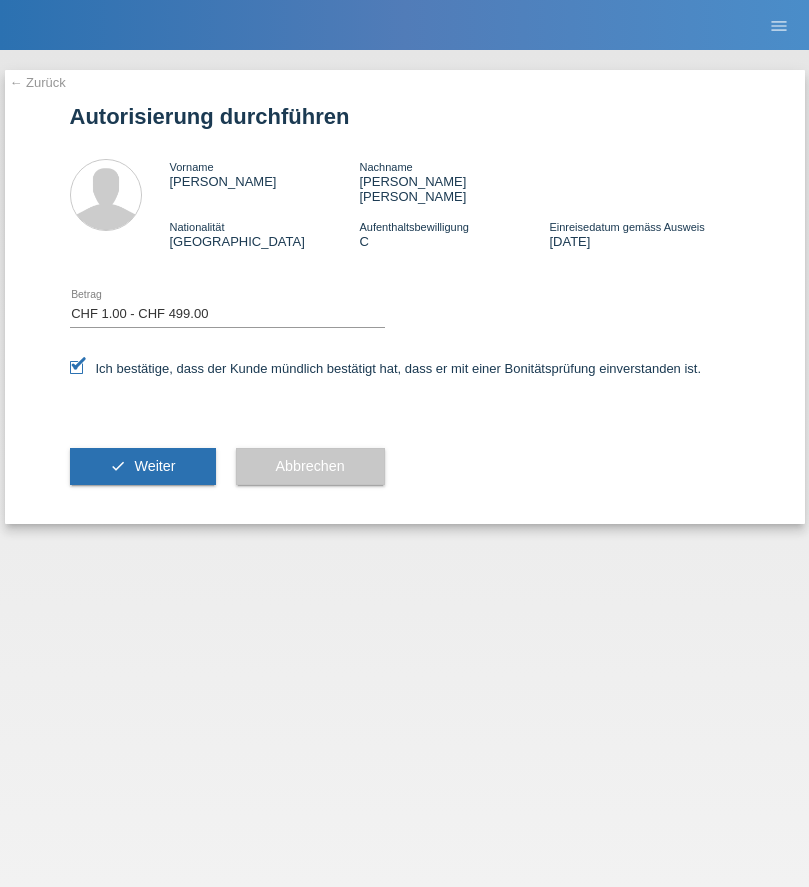 select on "1" 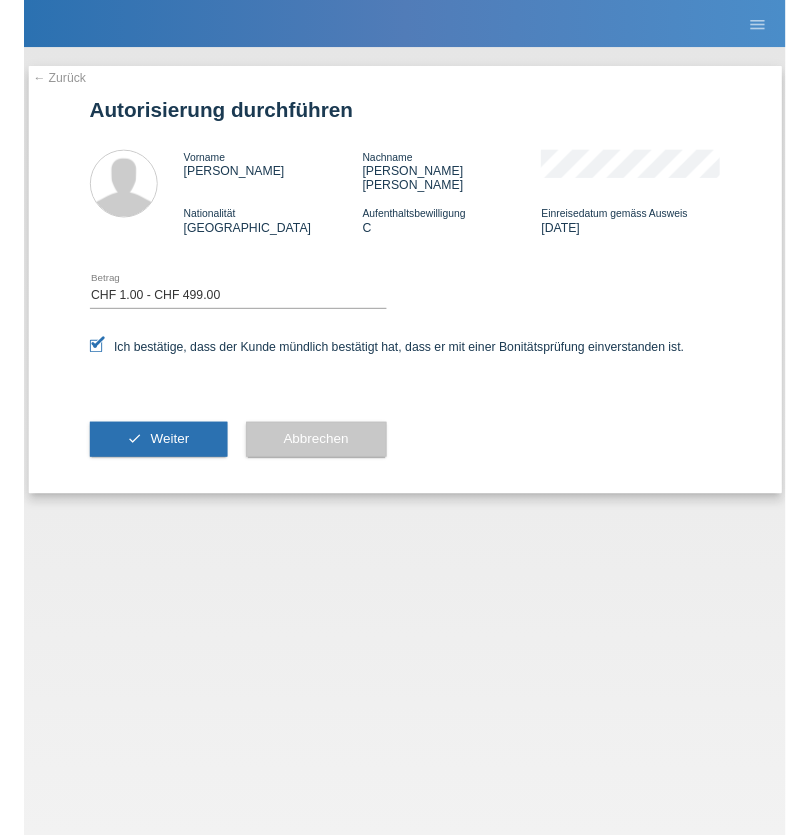 scroll, scrollTop: 0, scrollLeft: 0, axis: both 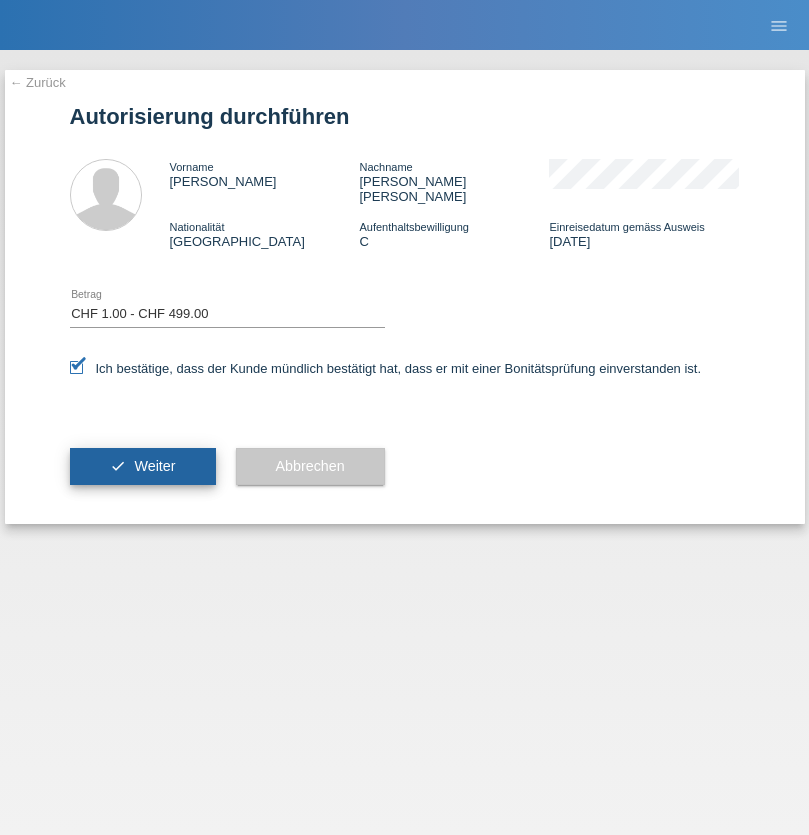 click on "Weiter" at bounding box center [154, 466] 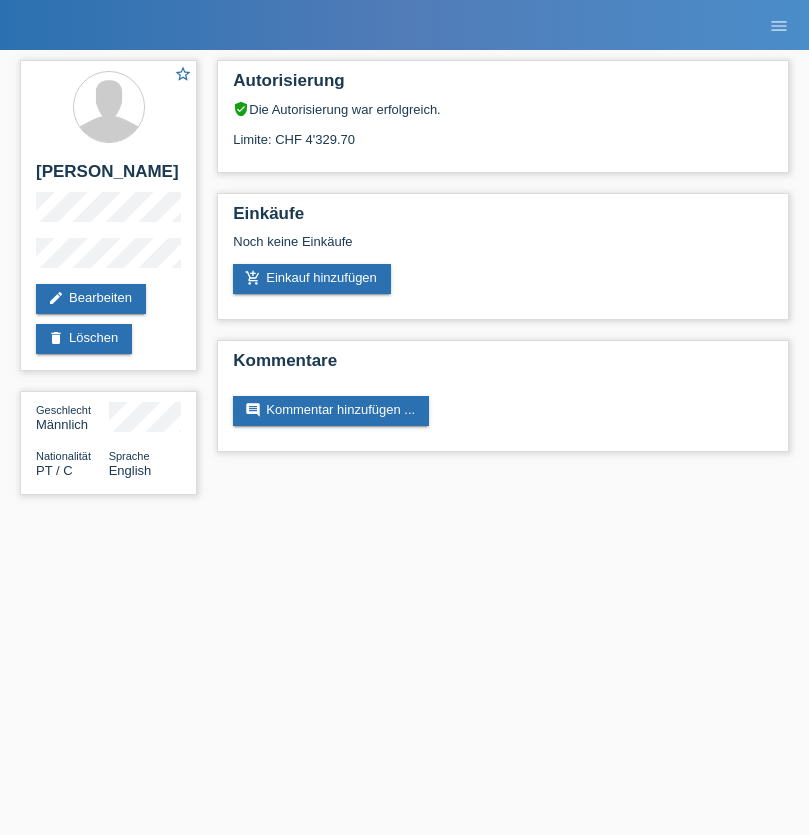 scroll, scrollTop: 0, scrollLeft: 0, axis: both 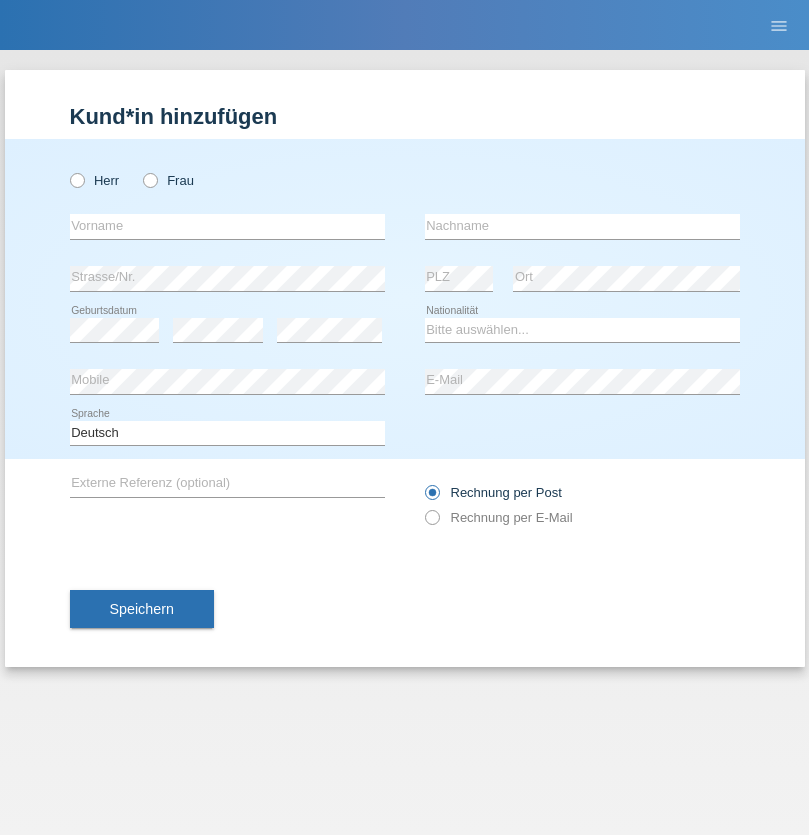 radio on "true" 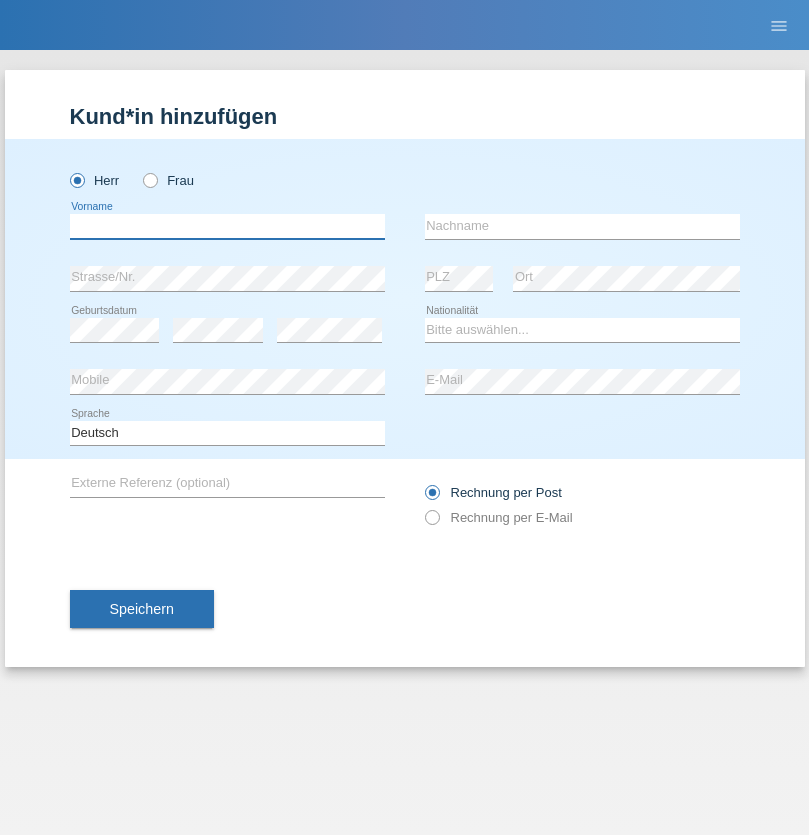 click at bounding box center (227, 226) 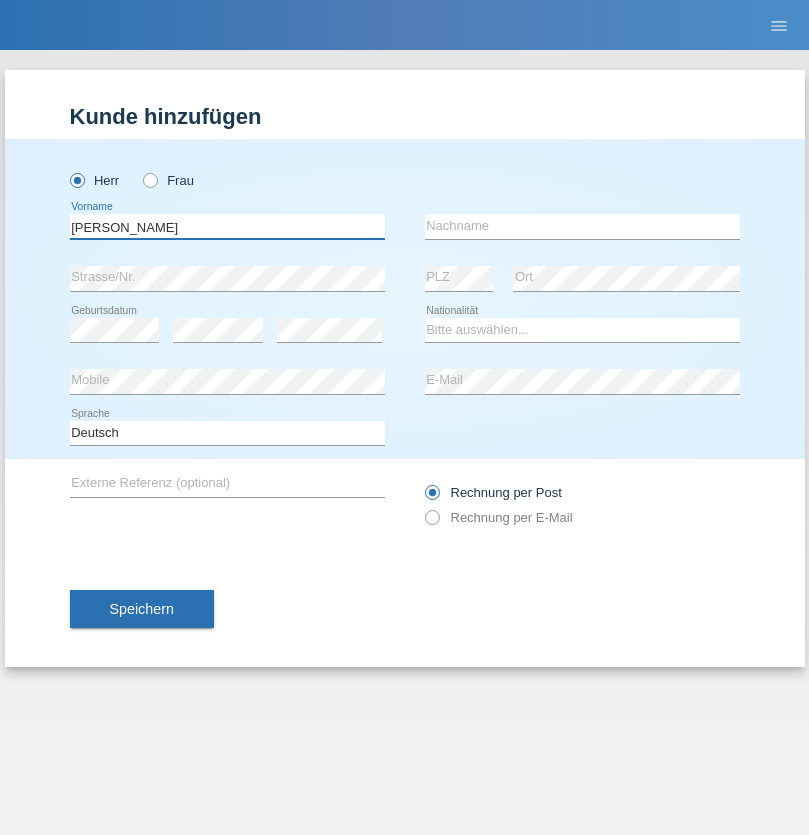 type on "Melin" 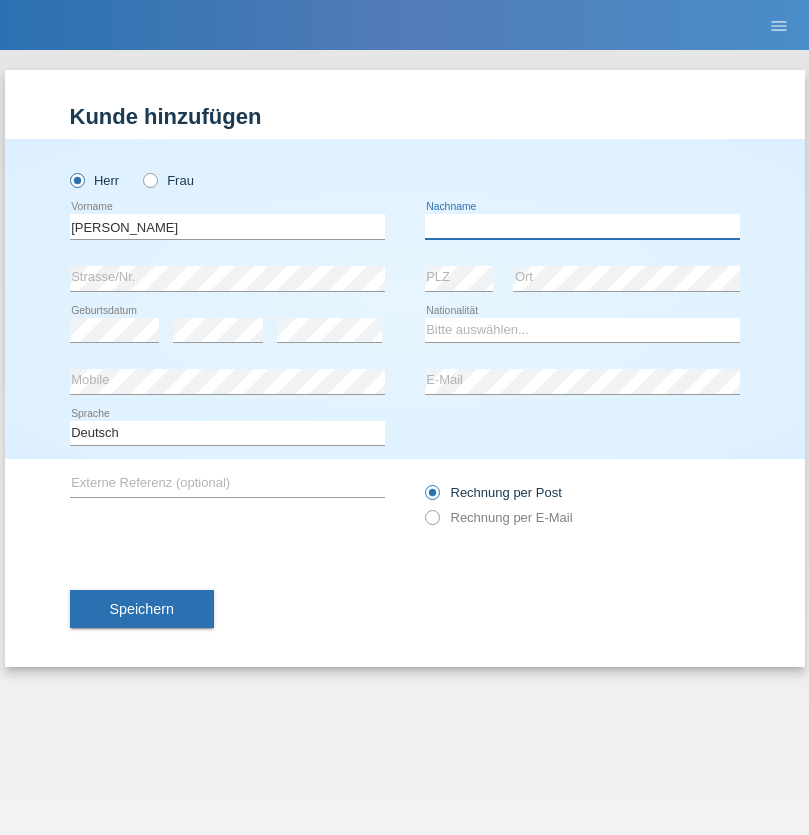 click at bounding box center (582, 226) 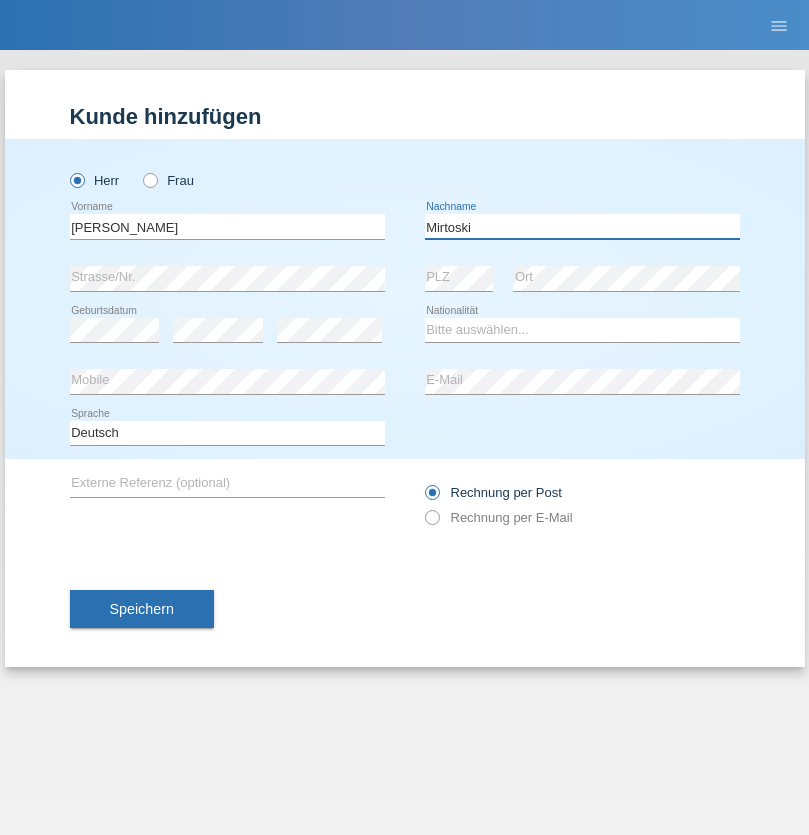 type on "Mirtoski" 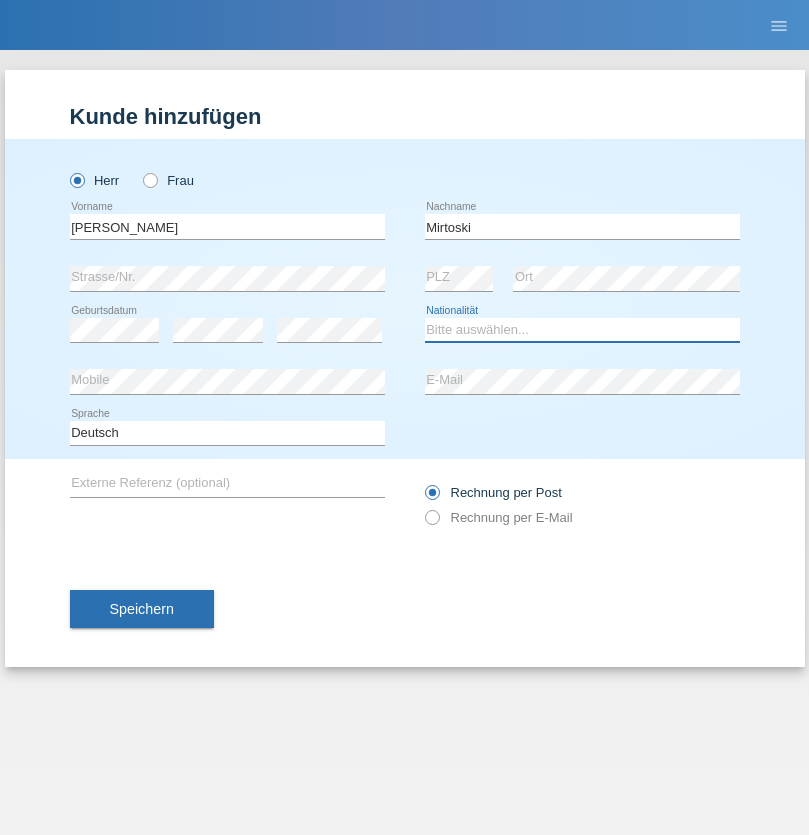 select on "MK" 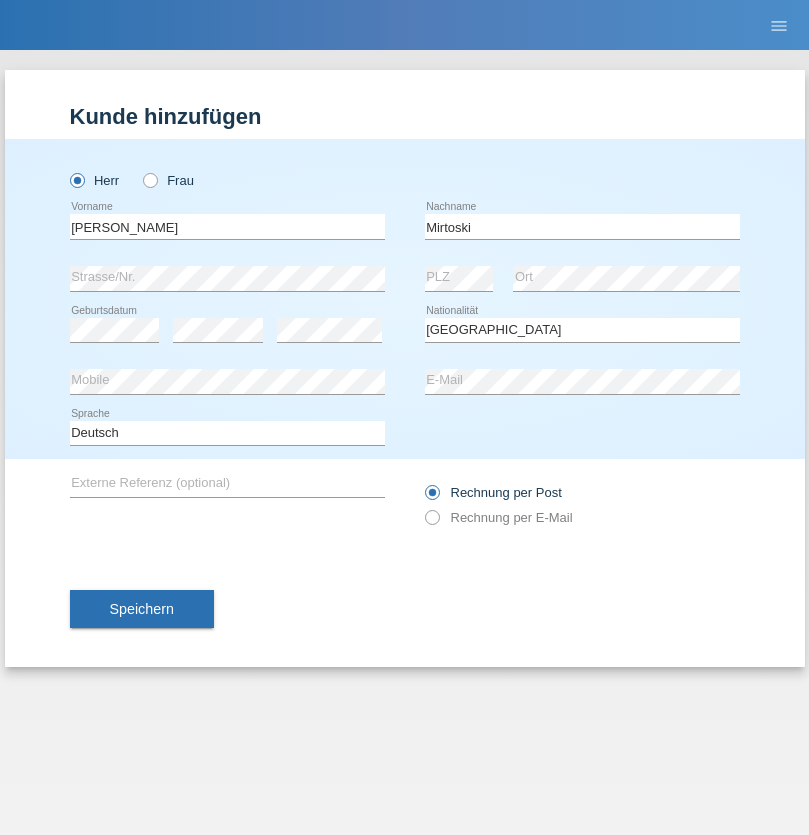 select on "C" 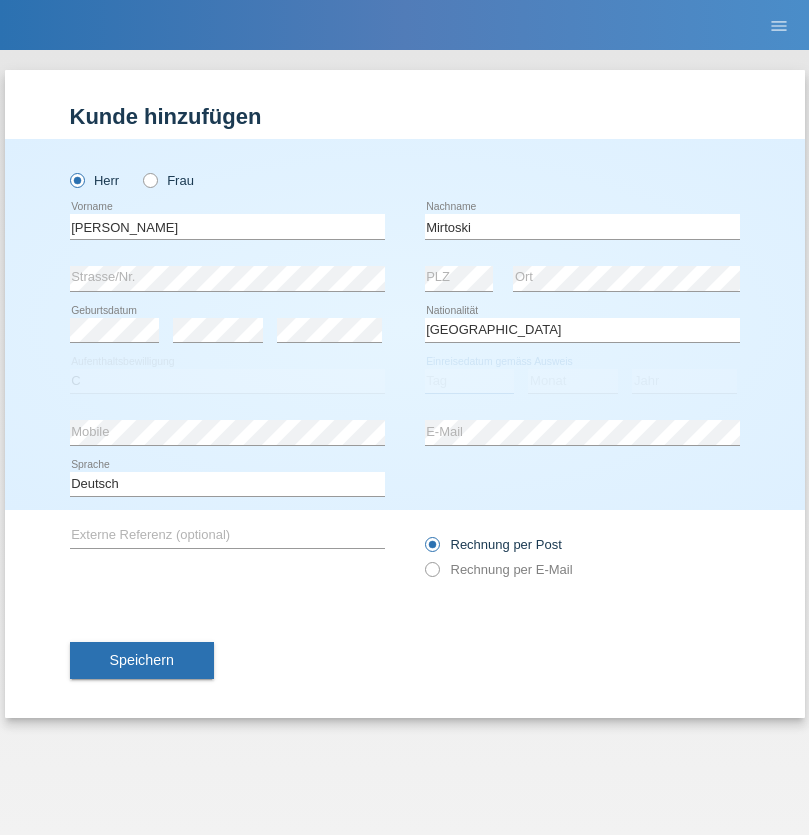 select on "16" 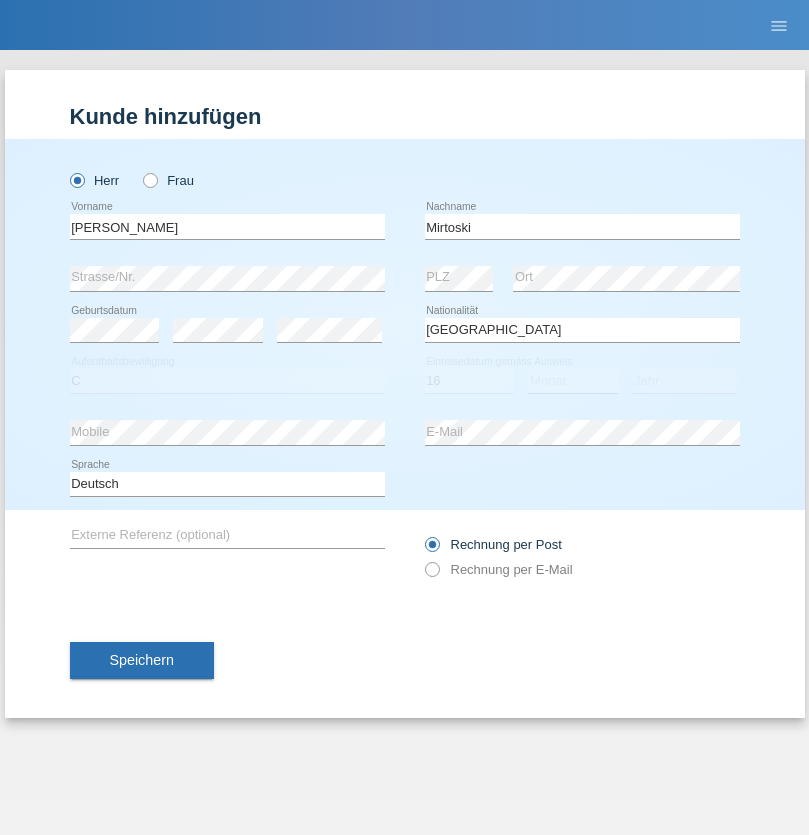 select on "02" 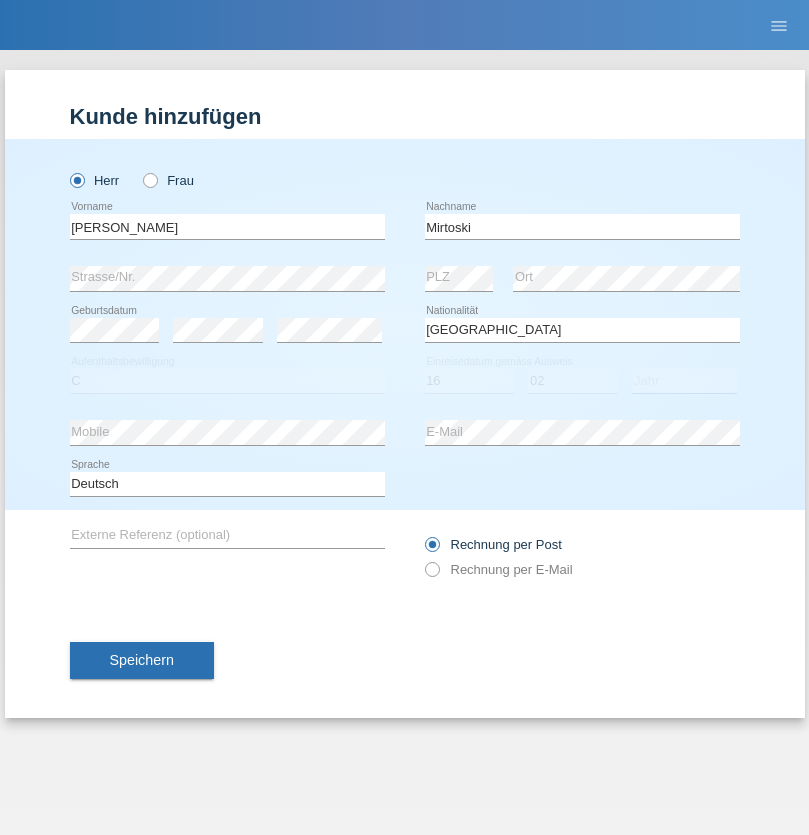 select on "1999" 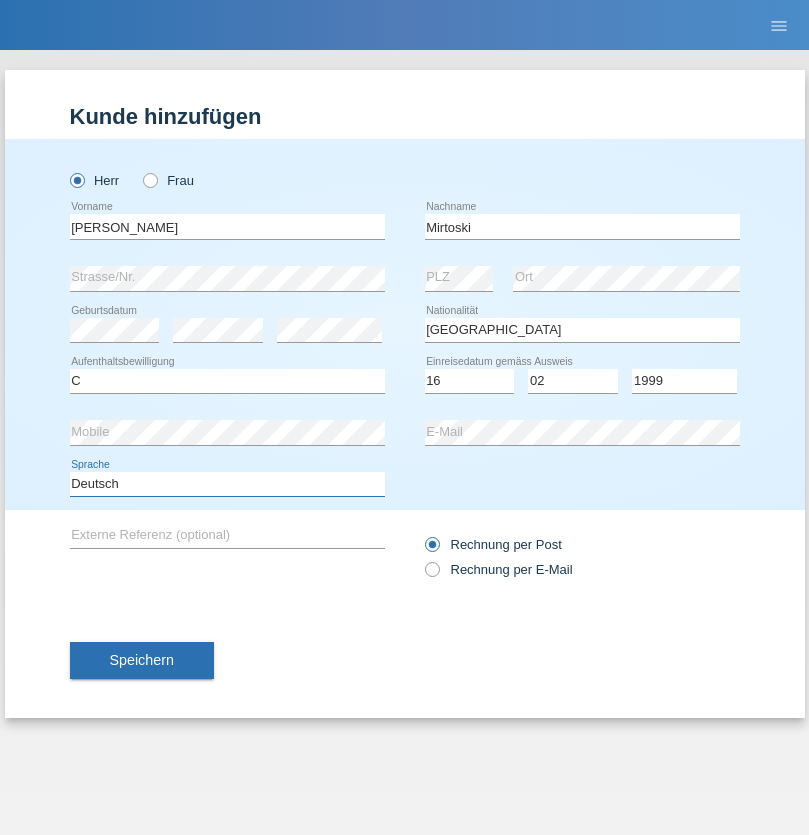select on "en" 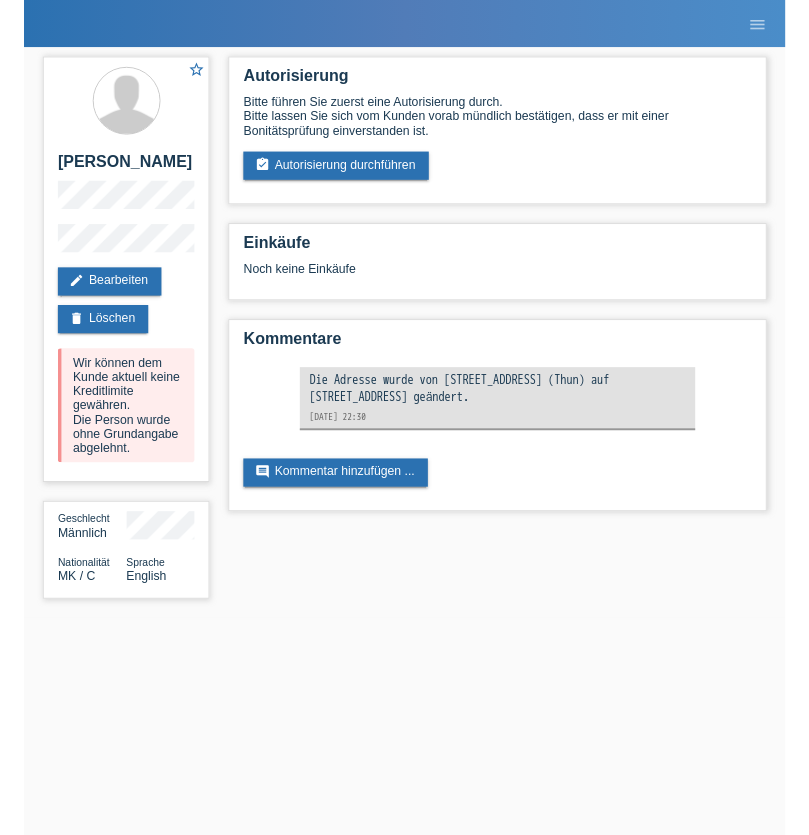scroll, scrollTop: 0, scrollLeft: 0, axis: both 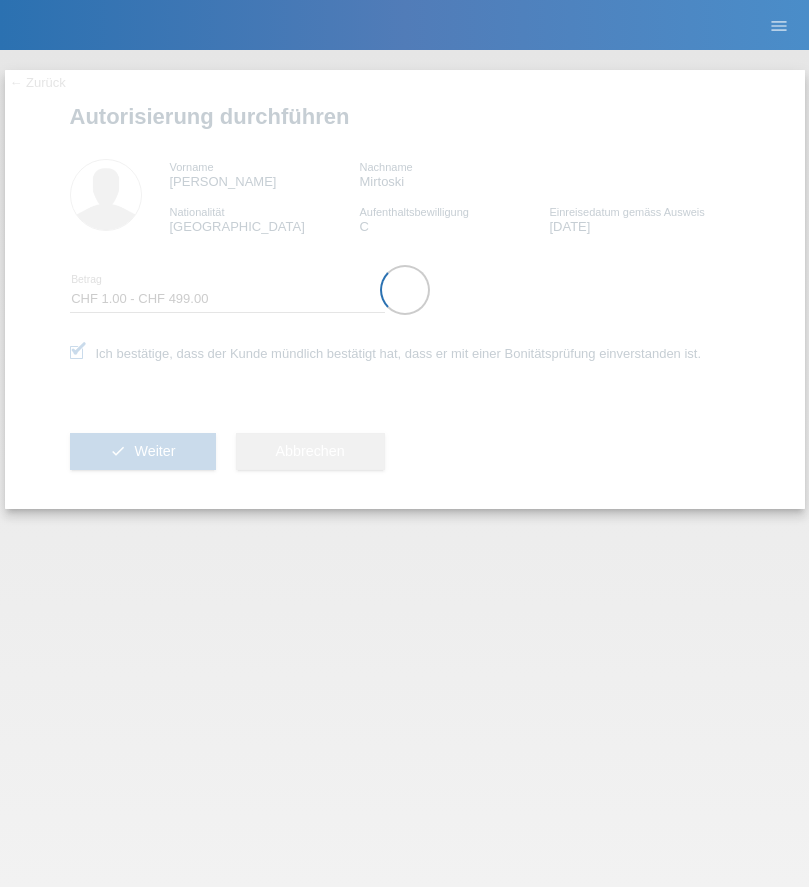 select on "1" 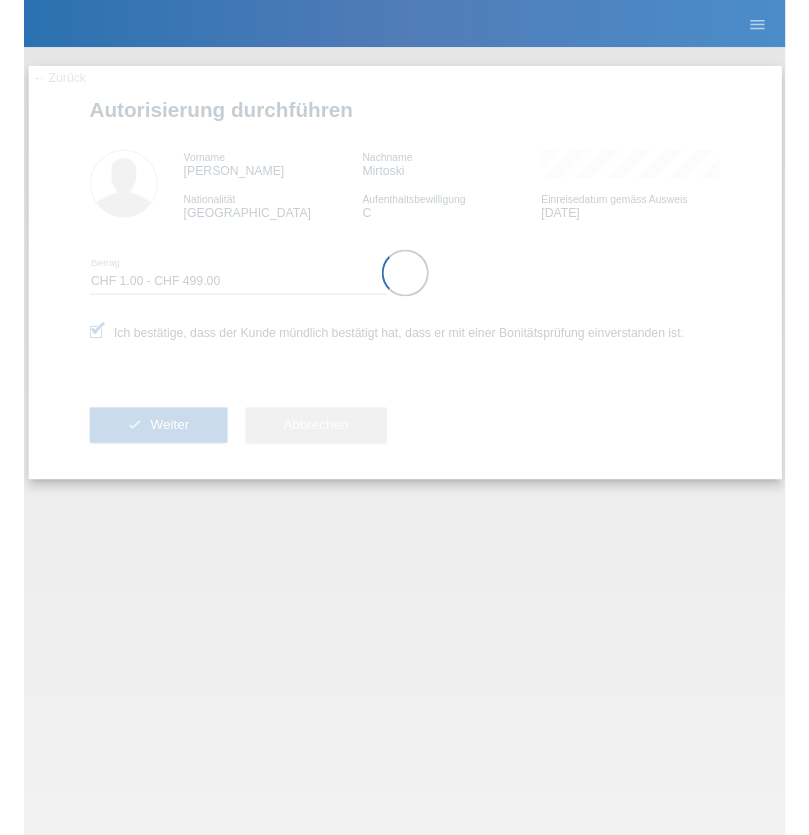scroll, scrollTop: 0, scrollLeft: 0, axis: both 